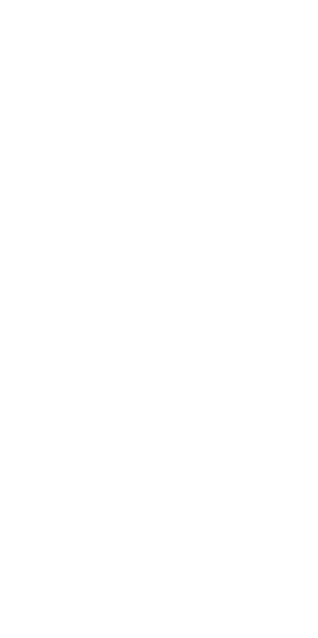 scroll, scrollTop: 0, scrollLeft: 0, axis: both 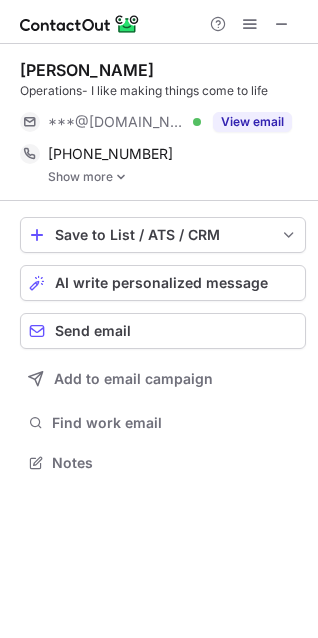 click on "Show more" at bounding box center [177, 177] 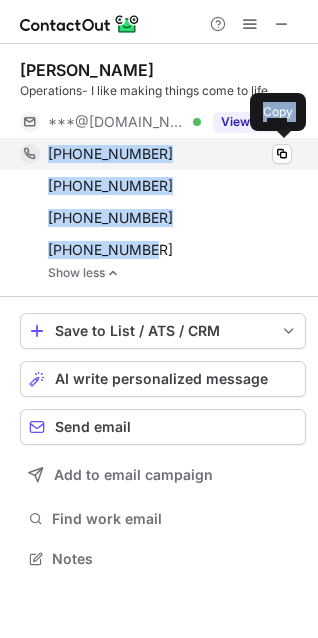 drag, startPoint x: 157, startPoint y: 256, endPoint x: 45, endPoint y: 157, distance: 149.48244 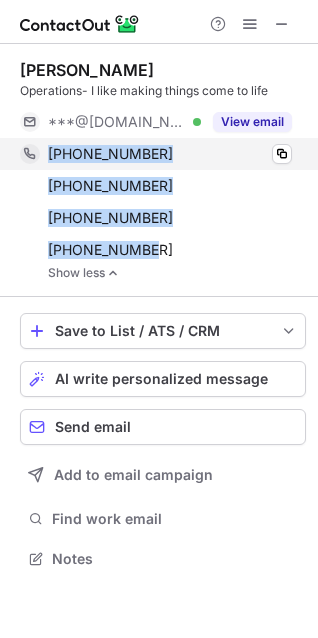 copy on "+13104021016 Copy +13107626579 Copy +13236103638 Copy +13109057842" 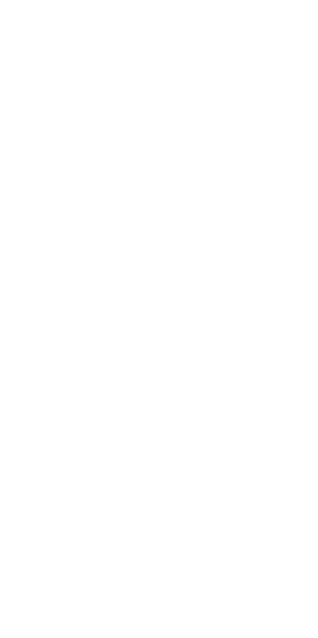 scroll, scrollTop: 0, scrollLeft: 0, axis: both 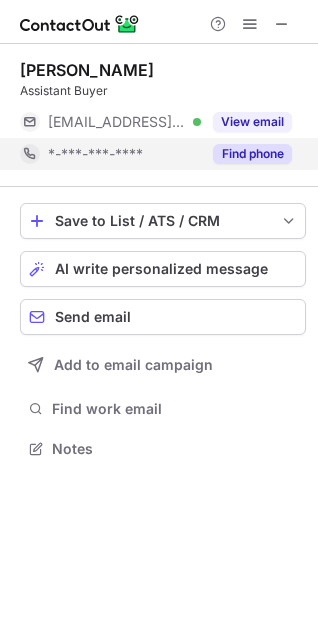 click on "Find phone" at bounding box center [252, 154] 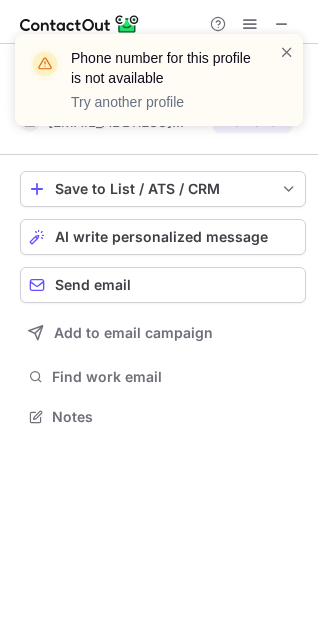 scroll, scrollTop: 403, scrollLeft: 318, axis: both 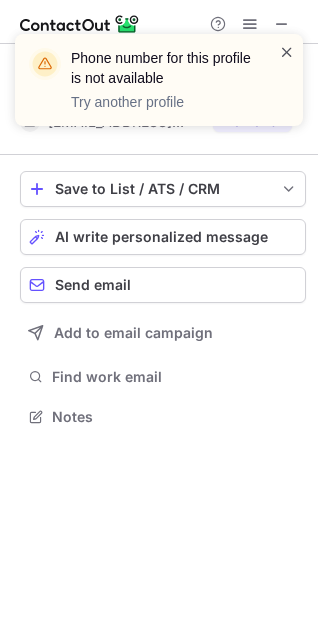 click at bounding box center [287, 52] 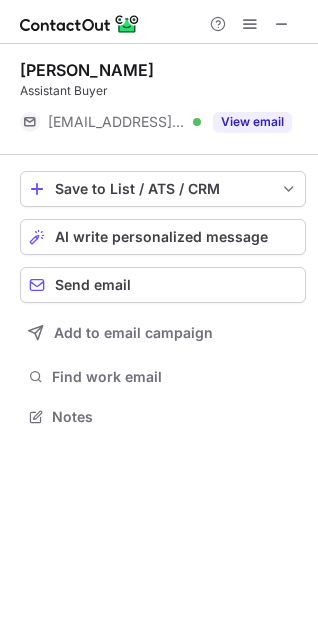 click at bounding box center (282, 24) 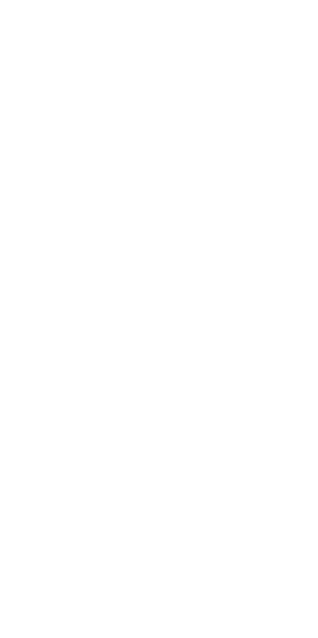 scroll, scrollTop: 0, scrollLeft: 0, axis: both 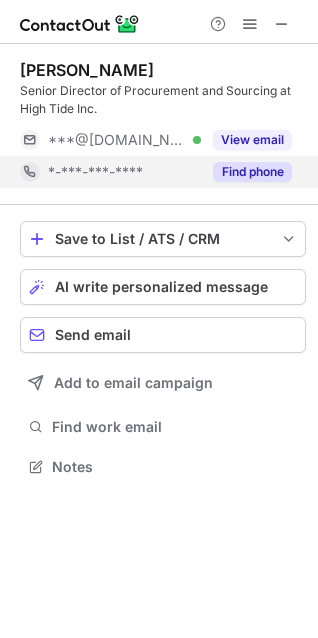 click on "Find phone" at bounding box center (252, 172) 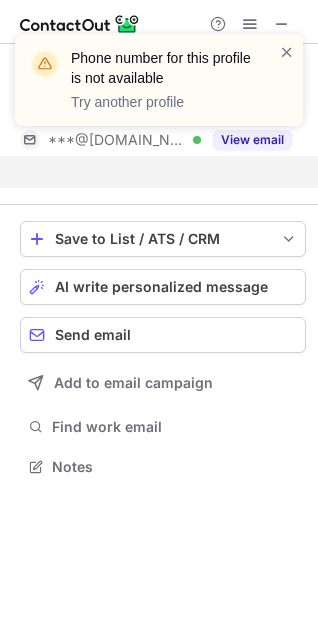 scroll, scrollTop: 421, scrollLeft: 318, axis: both 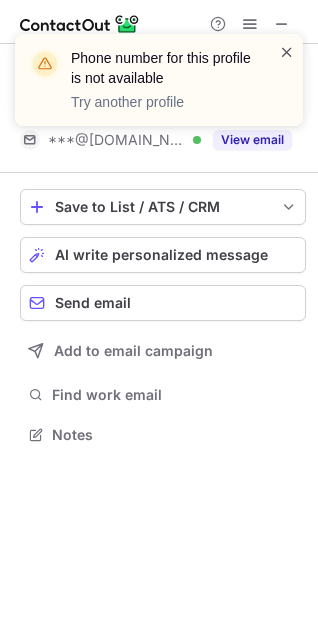 click at bounding box center (287, 52) 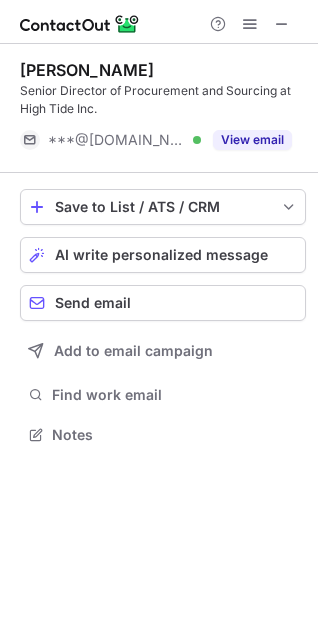 click on "Phone number for this profile is not available Try another profile" at bounding box center [159, 34] 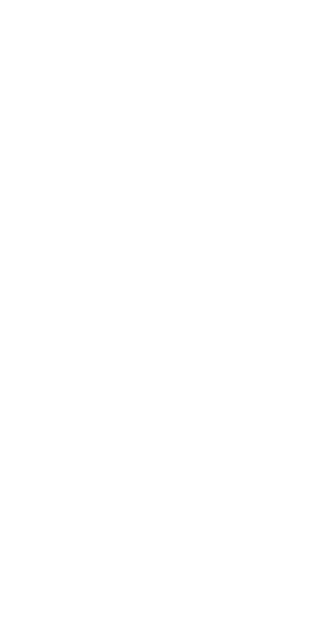 scroll, scrollTop: 0, scrollLeft: 0, axis: both 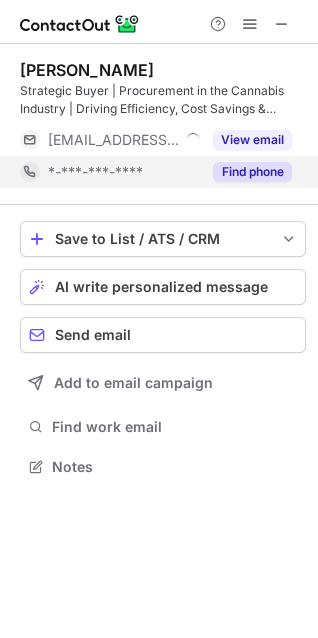 click on "Find phone" at bounding box center [252, 172] 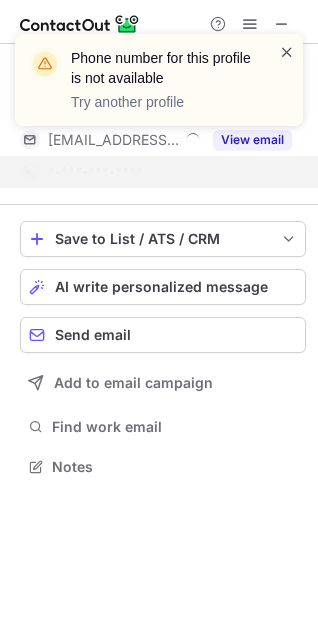 click at bounding box center (287, 52) 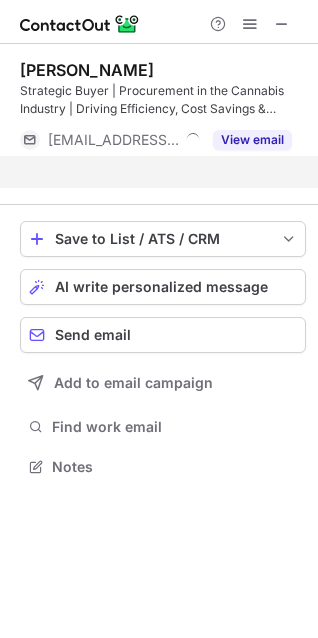 scroll, scrollTop: 421, scrollLeft: 318, axis: both 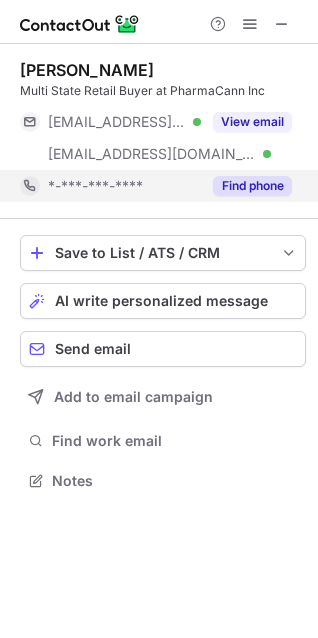 click on "Find phone" at bounding box center (252, 186) 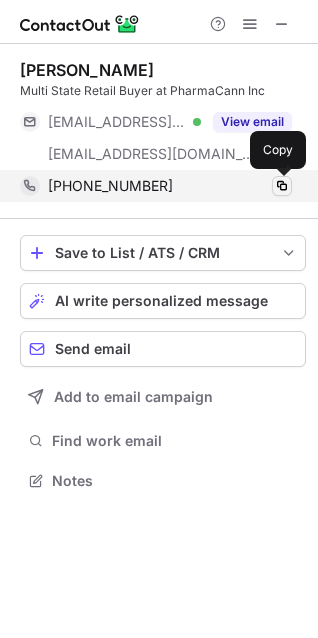 click at bounding box center (282, 186) 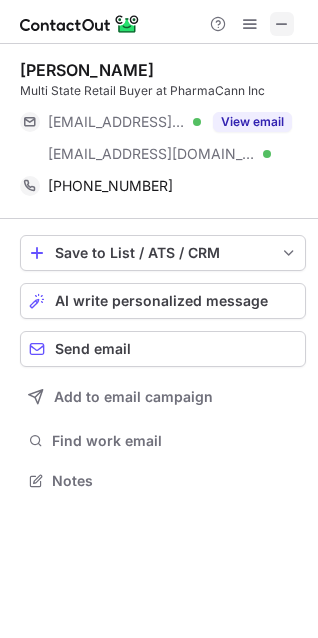 click at bounding box center [282, 24] 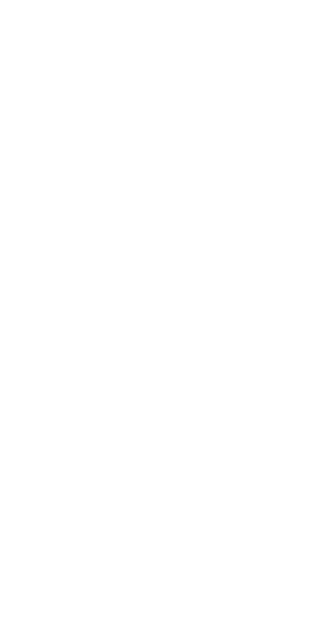 scroll, scrollTop: 0, scrollLeft: 0, axis: both 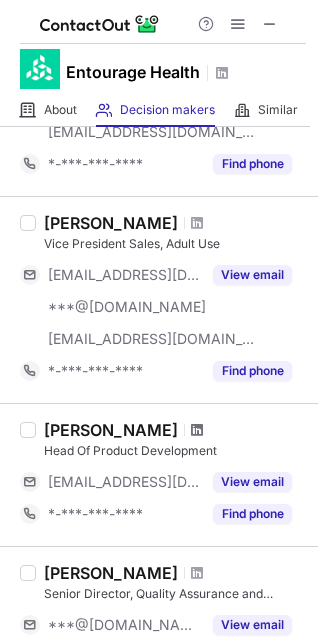 click at bounding box center (197, 430) 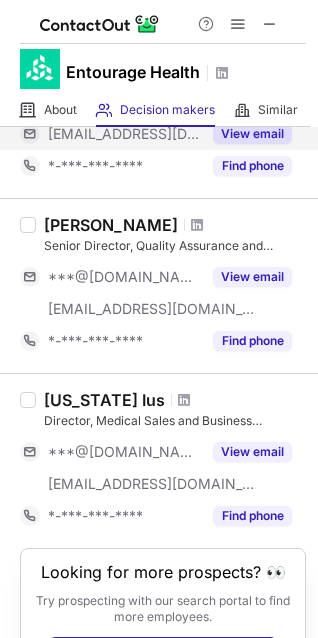 scroll, scrollTop: 1500, scrollLeft: 0, axis: vertical 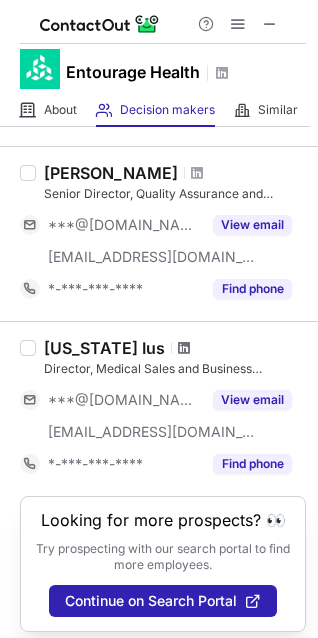 click at bounding box center [184, 348] 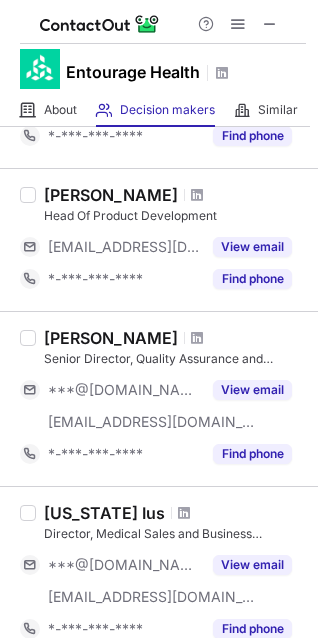 scroll, scrollTop: 1300, scrollLeft: 0, axis: vertical 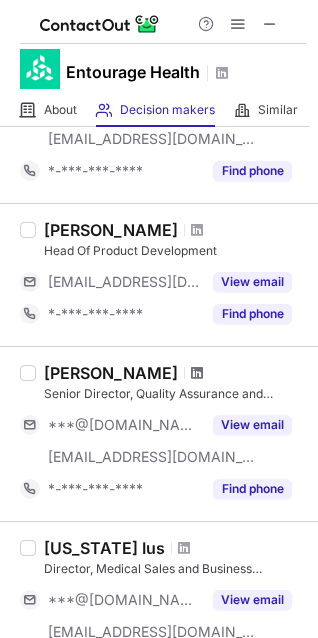 click at bounding box center [197, 373] 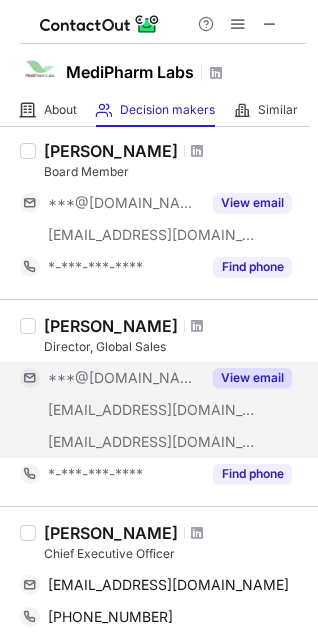 scroll, scrollTop: 400, scrollLeft: 0, axis: vertical 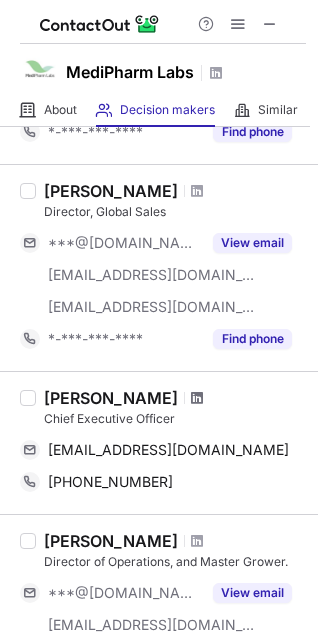 click at bounding box center (197, 398) 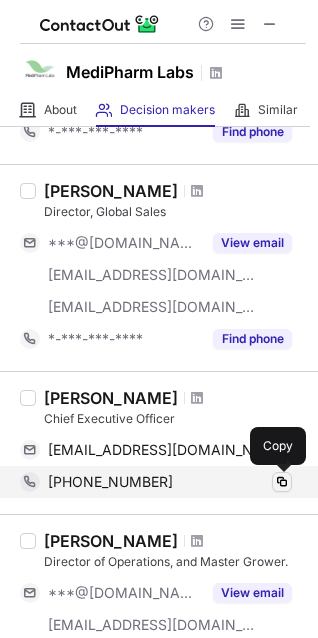 click at bounding box center (282, 482) 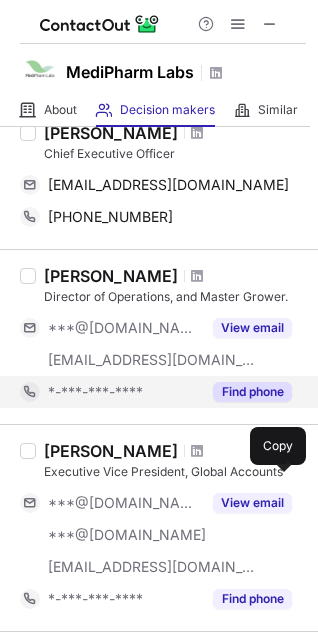 scroll, scrollTop: 700, scrollLeft: 0, axis: vertical 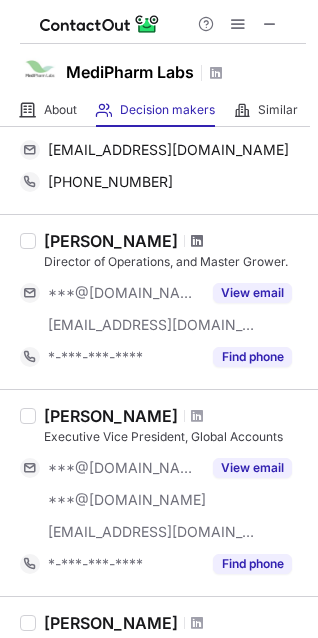 click at bounding box center (197, 241) 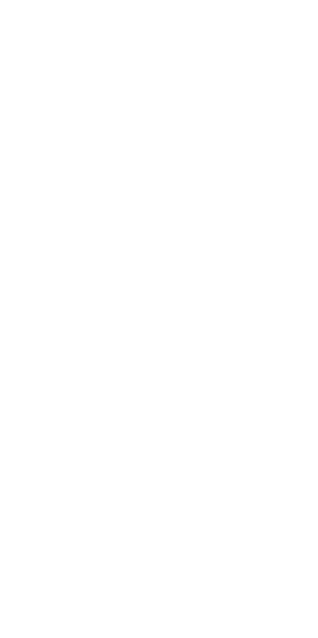 scroll, scrollTop: 0, scrollLeft: 0, axis: both 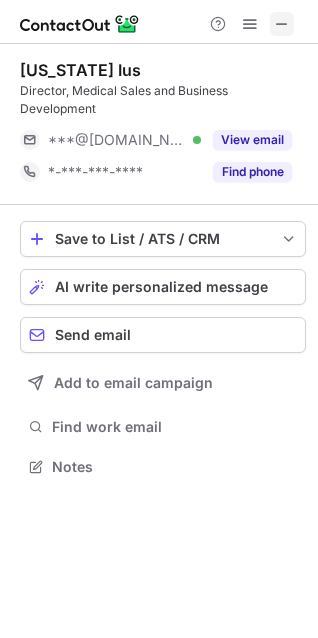 click at bounding box center [282, 24] 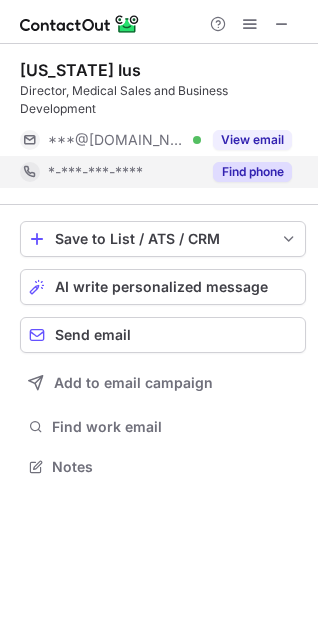 click on "Find phone" at bounding box center [252, 172] 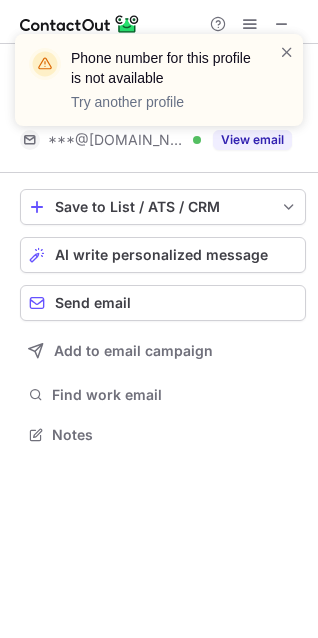 scroll, scrollTop: 421, scrollLeft: 318, axis: both 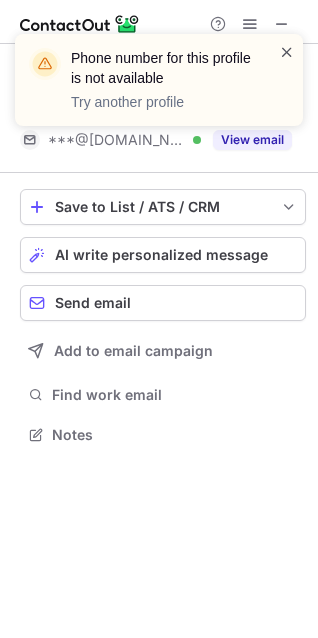 click at bounding box center (287, 52) 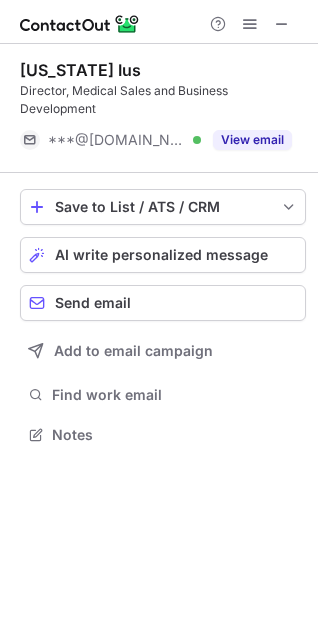 click on "Phone number for this profile is not available Try another profile" at bounding box center (159, 34) 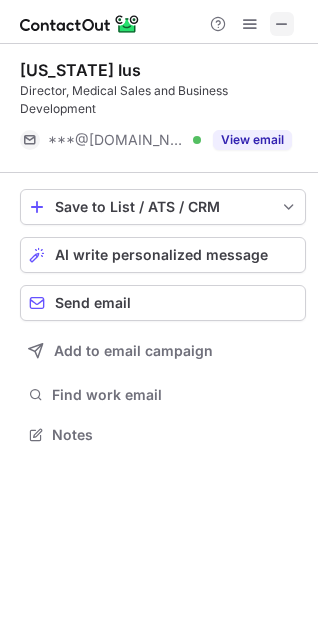 click at bounding box center [282, 24] 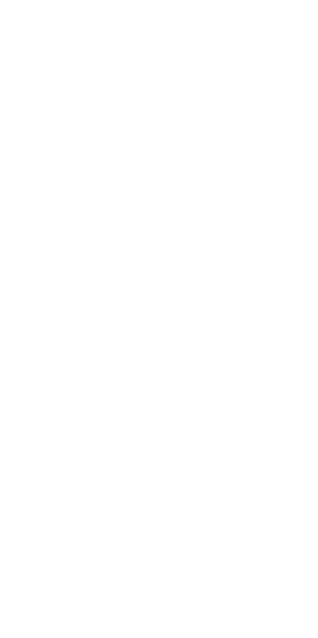 scroll, scrollTop: 0, scrollLeft: 0, axis: both 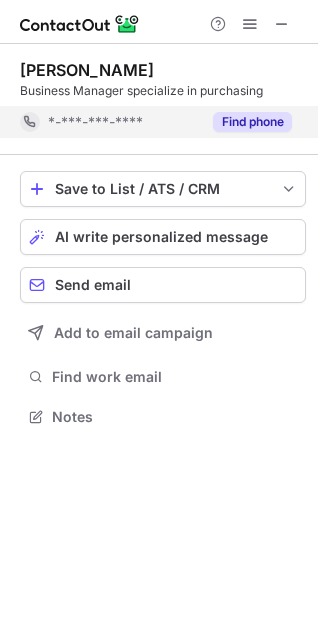 click on "Find phone" at bounding box center (252, 122) 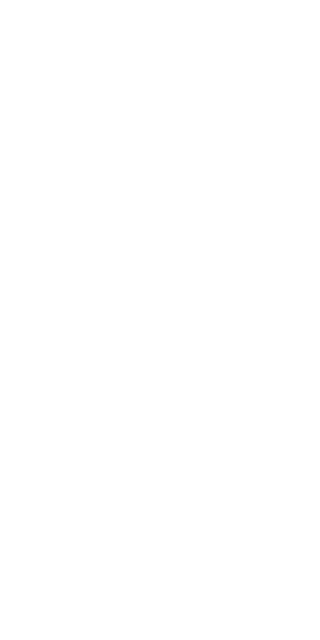scroll, scrollTop: 0, scrollLeft: 0, axis: both 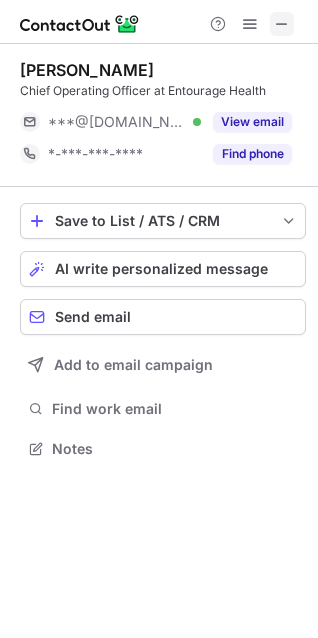 click at bounding box center (282, 24) 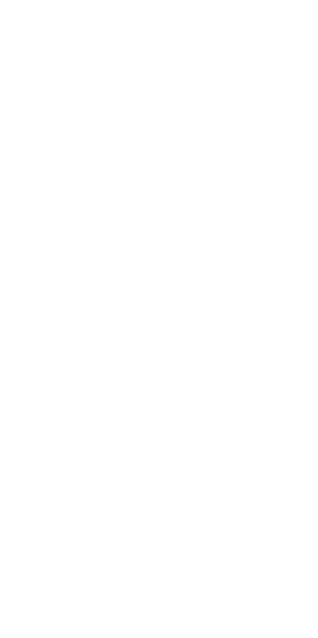 scroll, scrollTop: 0, scrollLeft: 0, axis: both 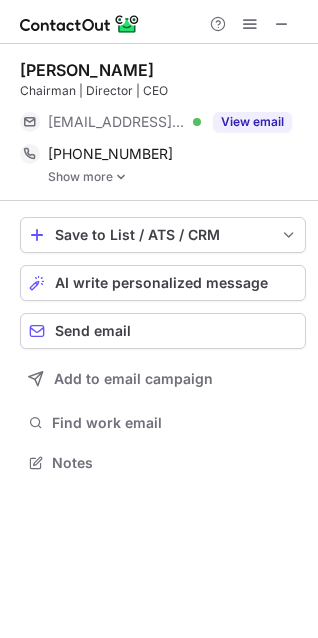 click on "Show more" at bounding box center [177, 177] 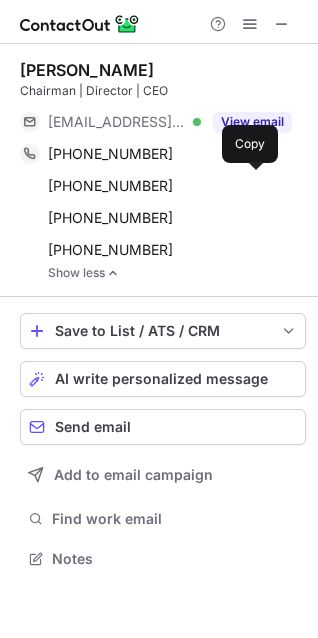 scroll, scrollTop: 10, scrollLeft: 10, axis: both 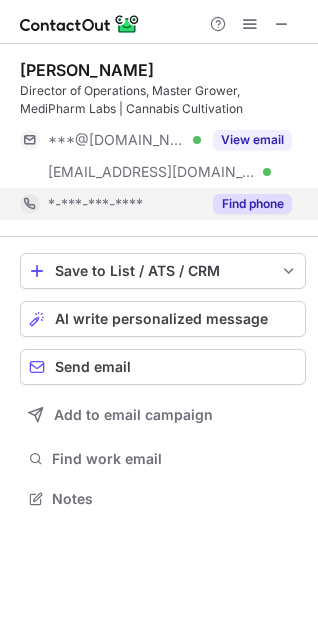 click on "Find phone" at bounding box center (252, 204) 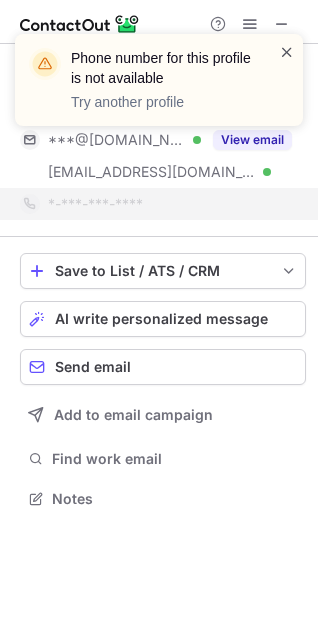 click at bounding box center [287, 52] 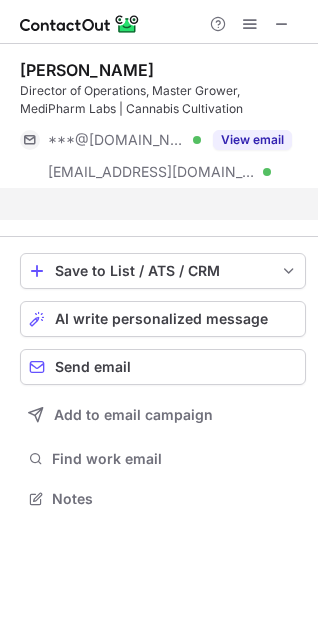 scroll, scrollTop: 453, scrollLeft: 318, axis: both 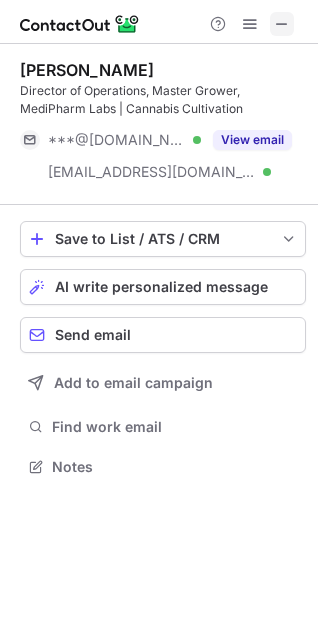 click at bounding box center [282, 24] 